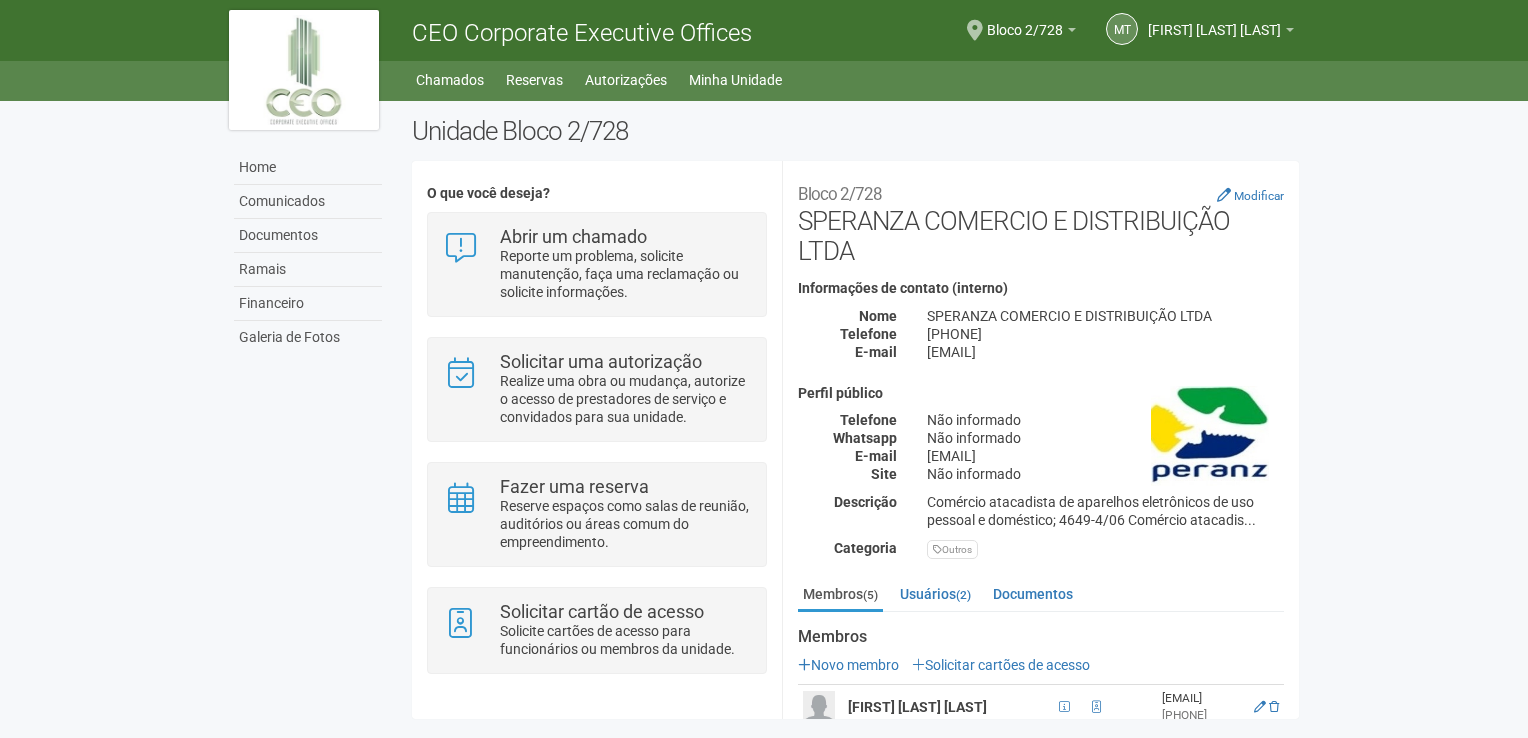 scroll, scrollTop: 0, scrollLeft: 0, axis: both 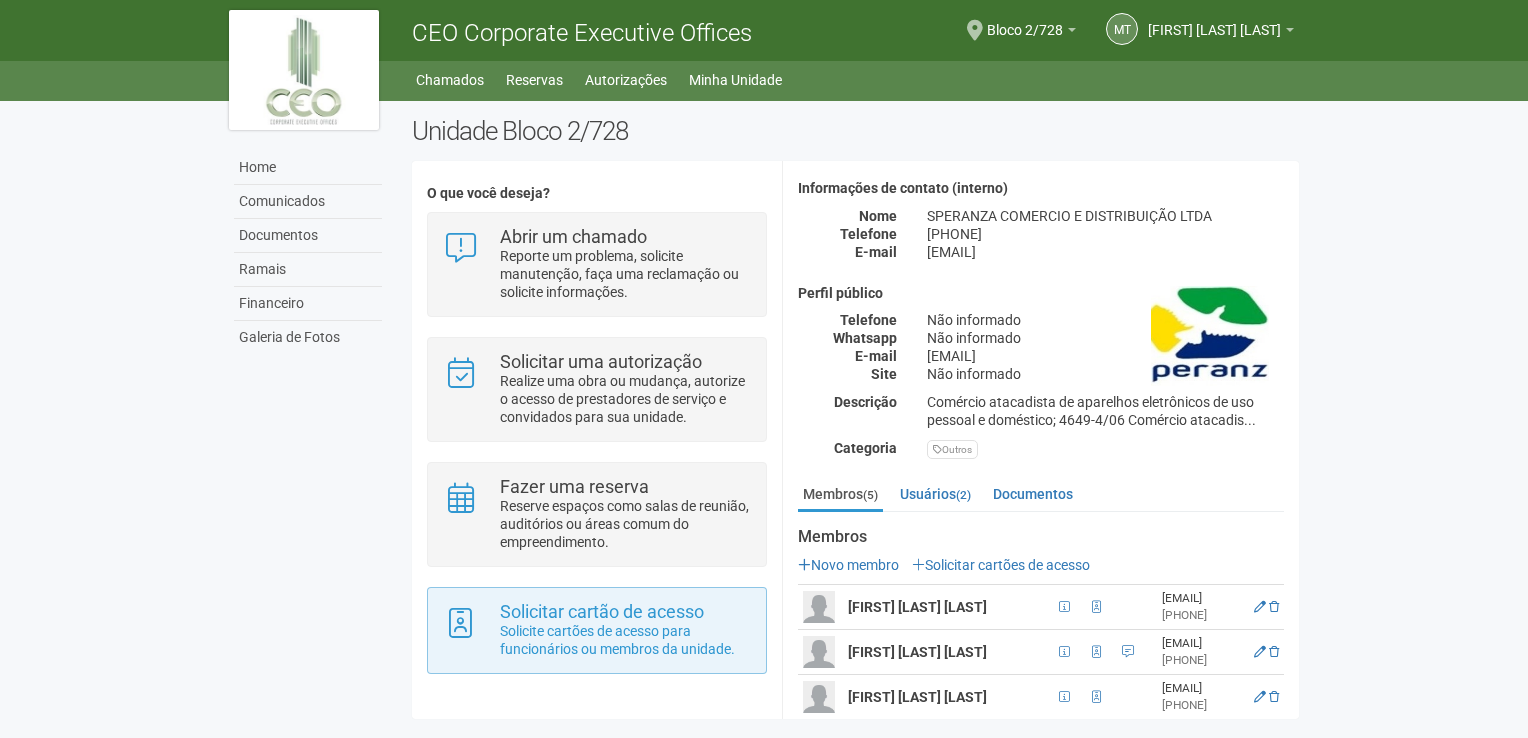 click on "Solicitar cartão de acesso
Solicite cartões de acesso para funcionários ou membros da unidade." at bounding box center (596, 630) 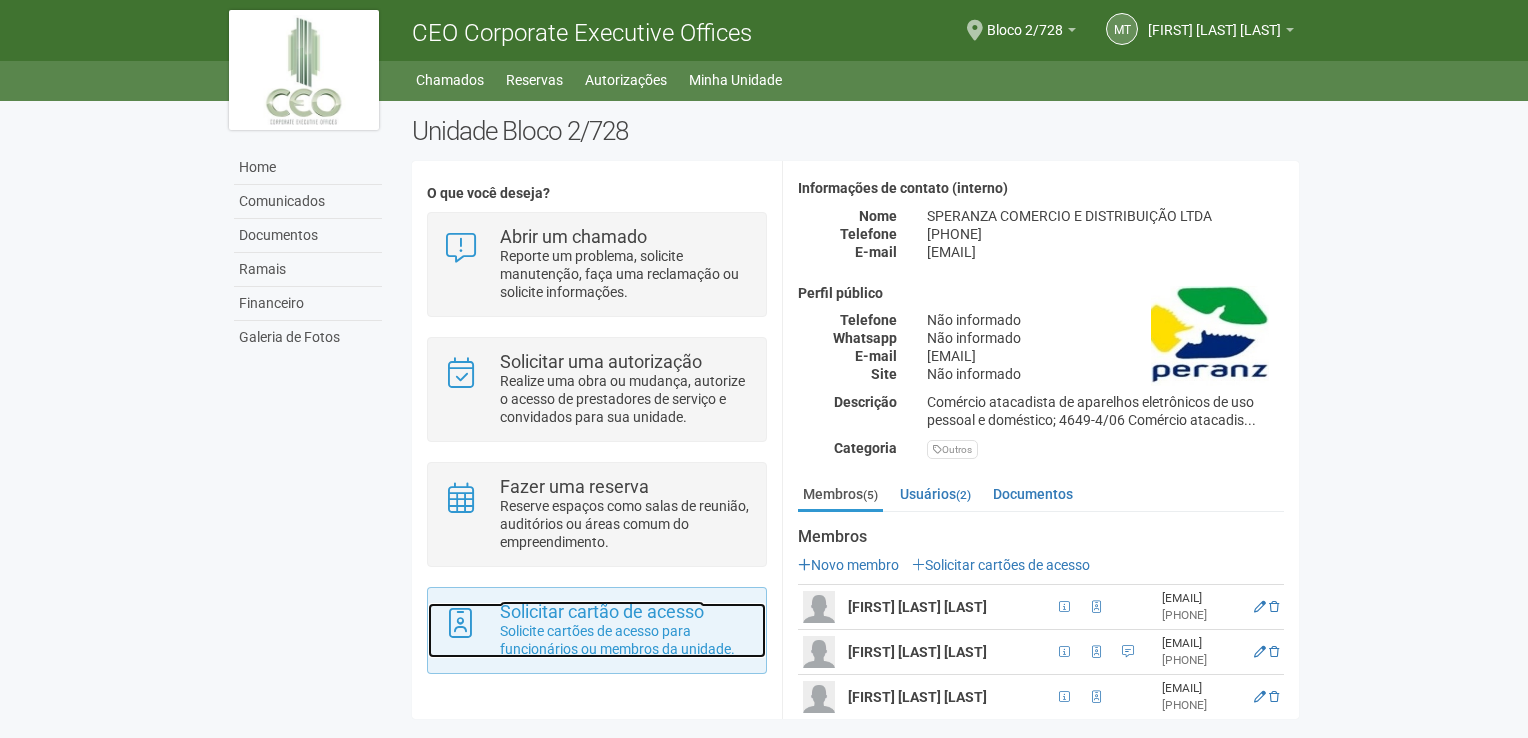 click on "Solicite cartões de acesso para funcionários ou membros da unidade." at bounding box center (625, 640) 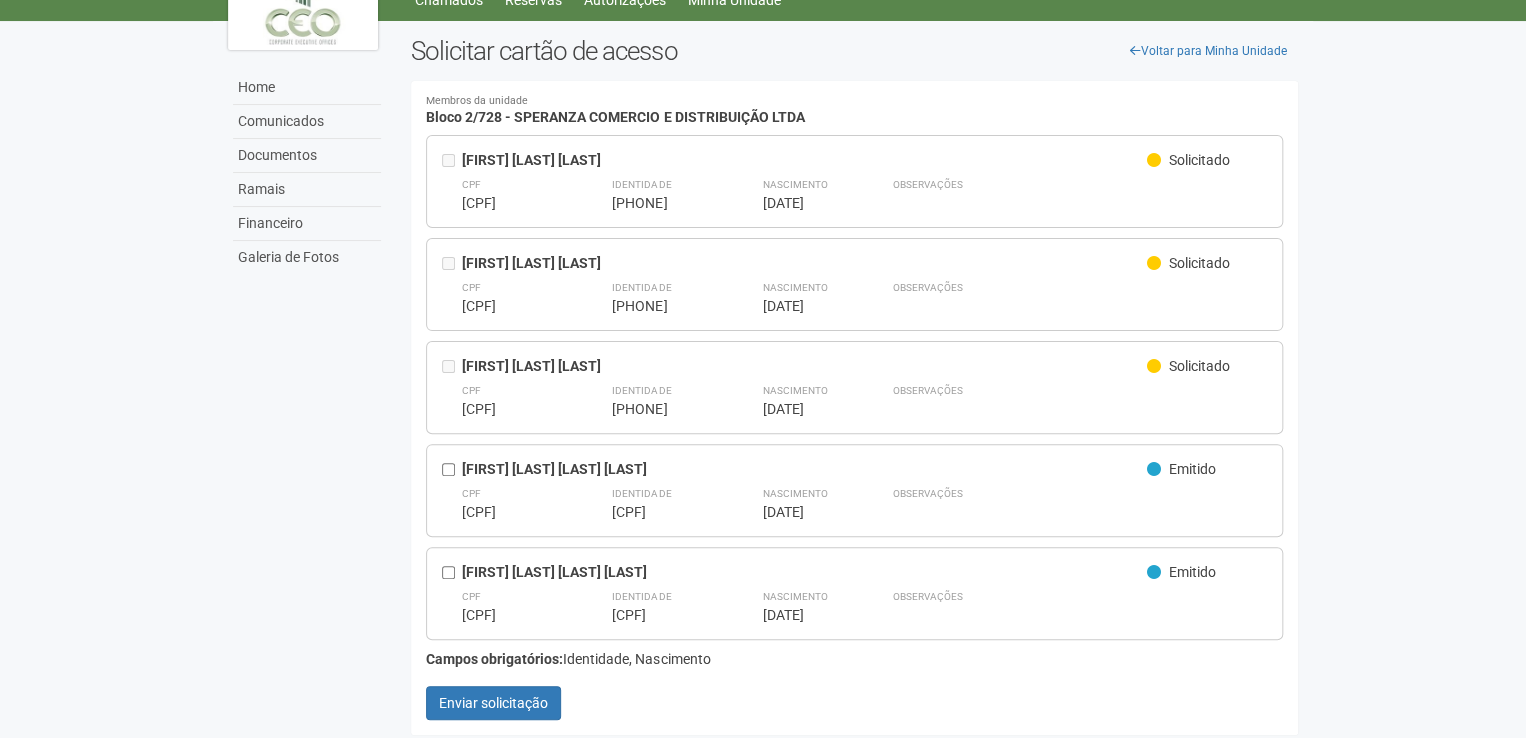scroll, scrollTop: 82, scrollLeft: 0, axis: vertical 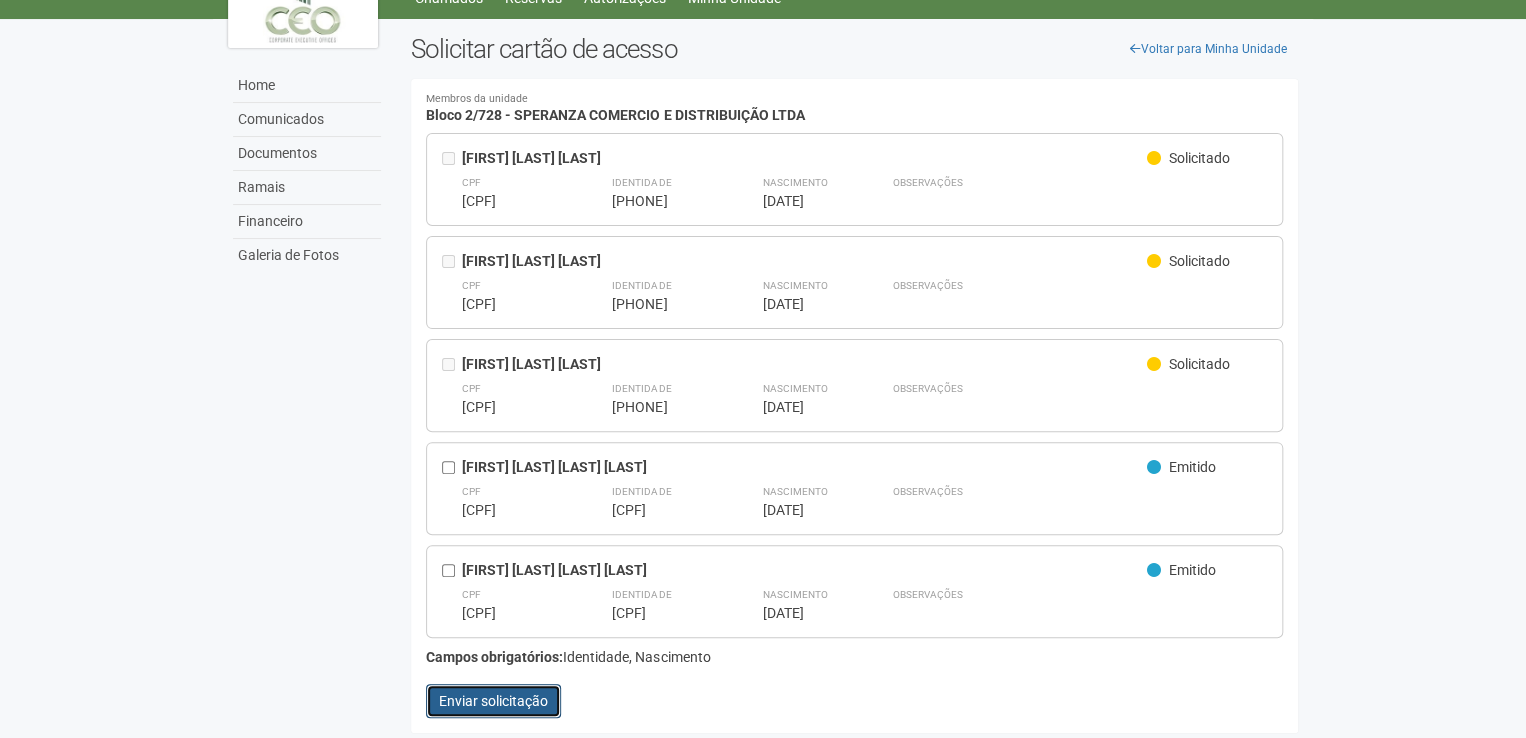 click on "Enviar solicitação" at bounding box center [493, 701] 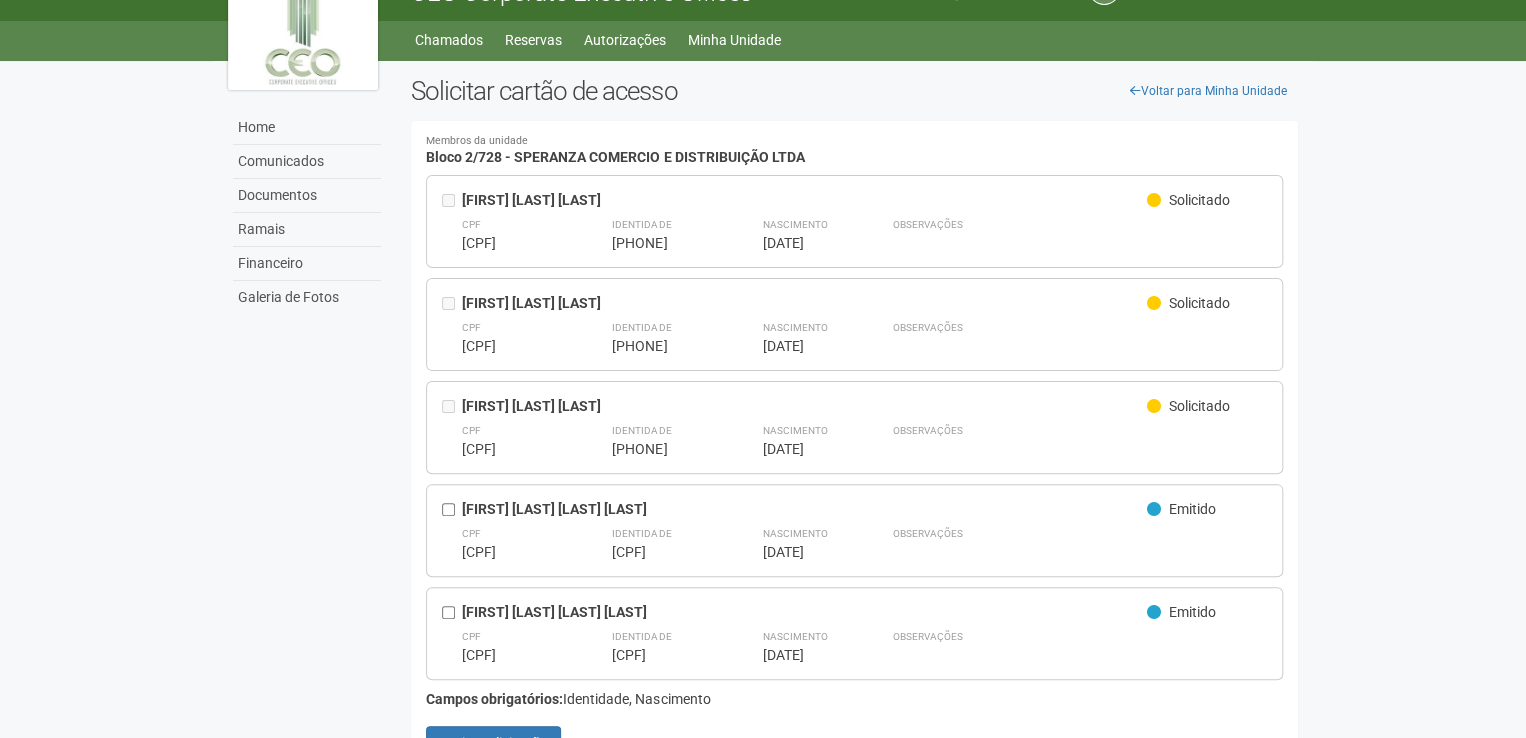 scroll, scrollTop: 0, scrollLeft: 0, axis: both 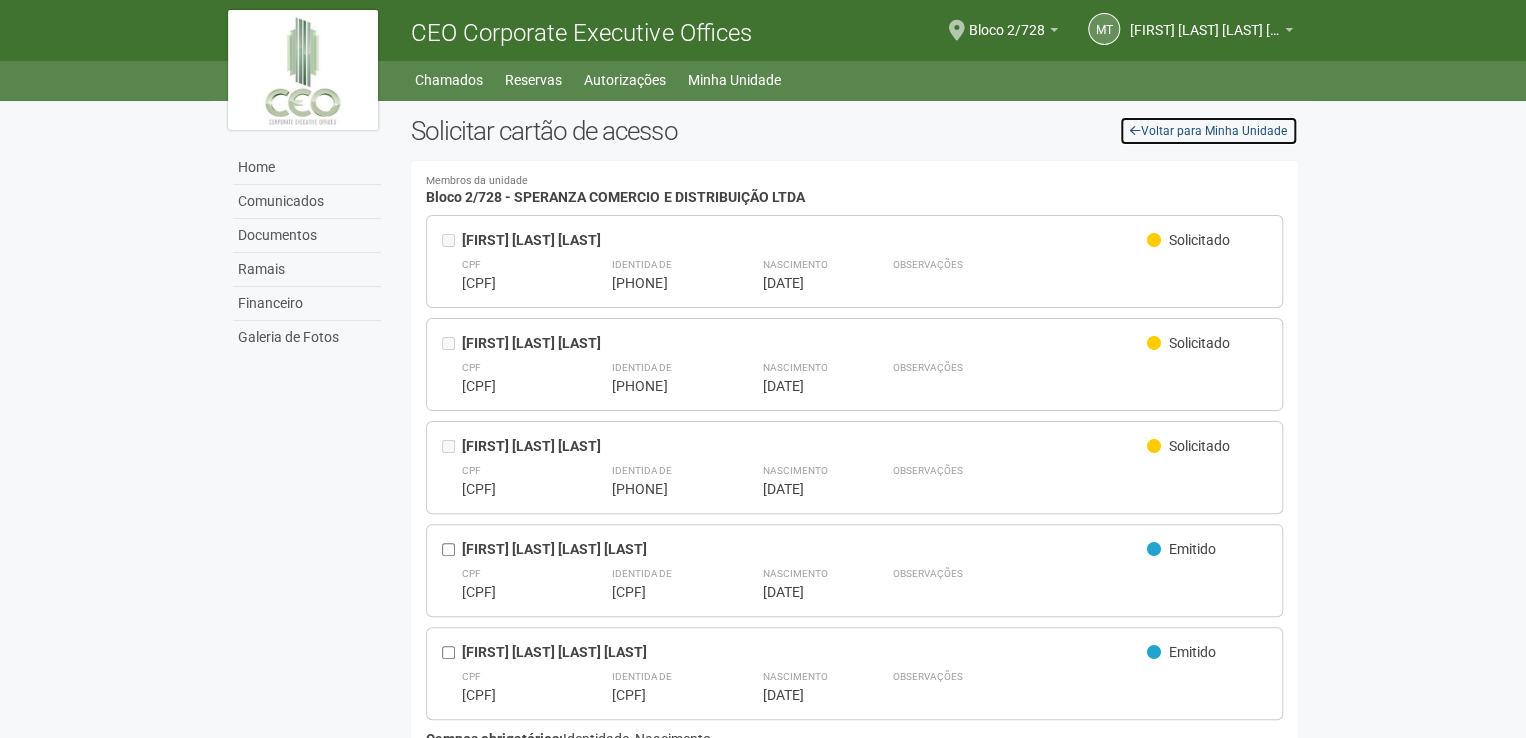 click on "Voltar para Minha Unidade" at bounding box center (1208, 131) 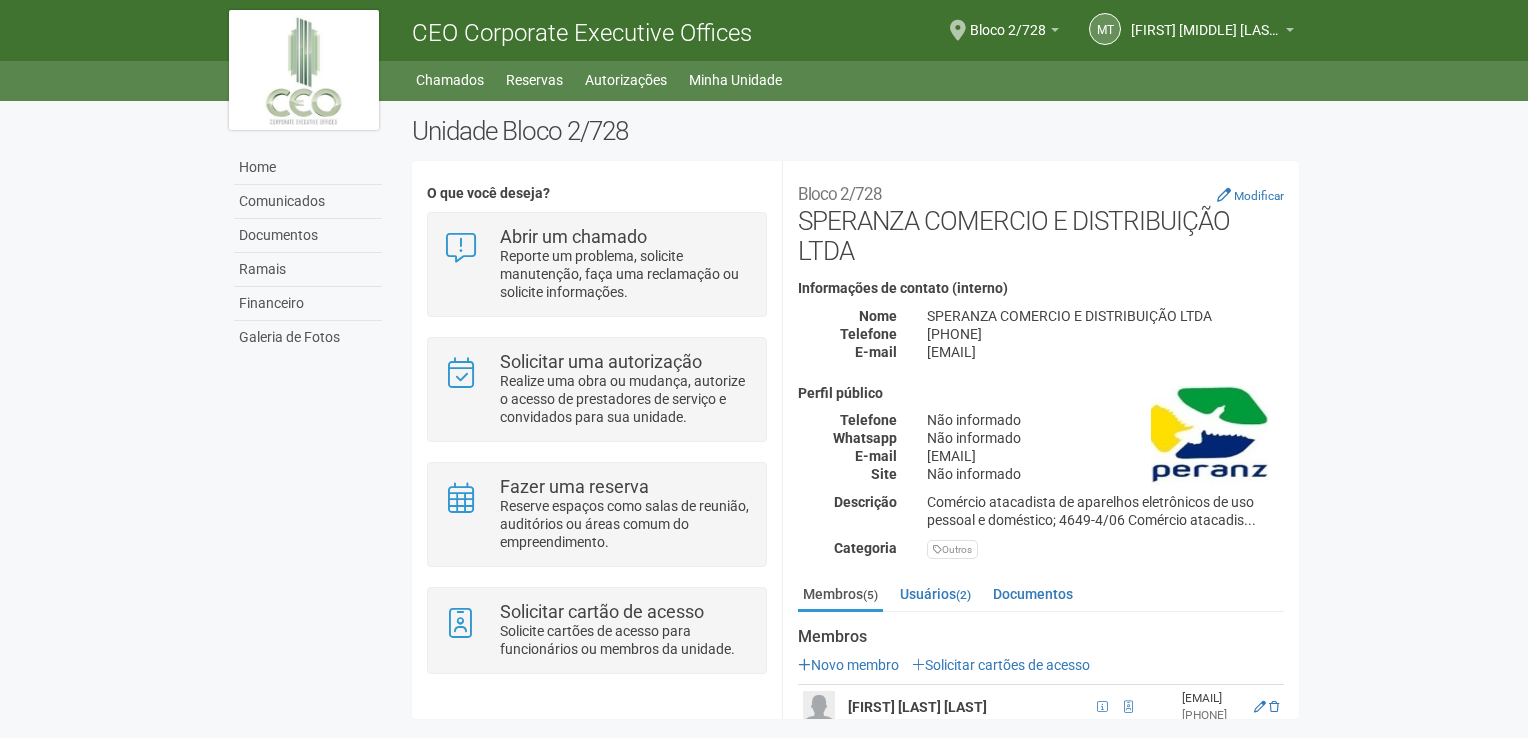 scroll, scrollTop: 0, scrollLeft: 0, axis: both 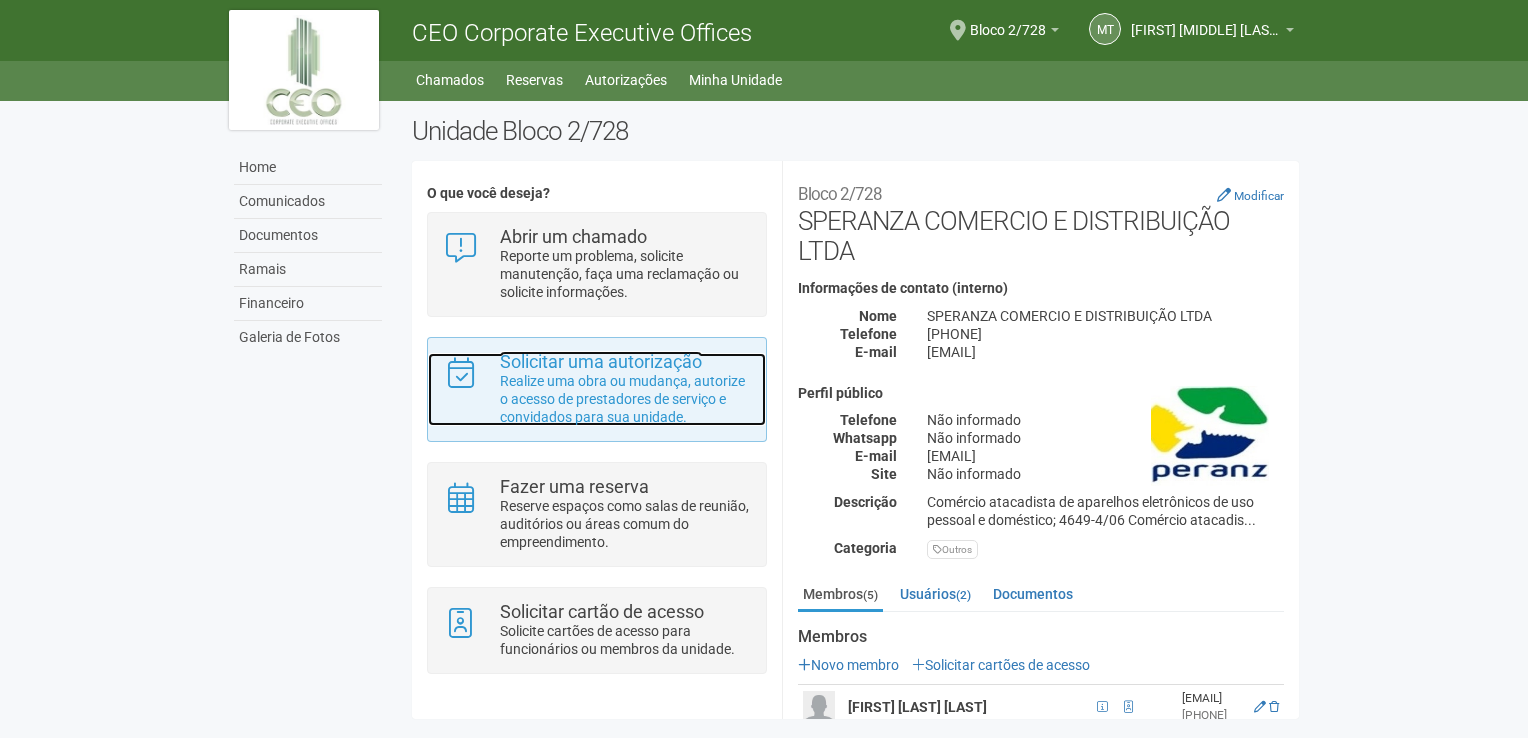 click on "Realize uma obra ou mudança, autorize o acesso de prestadores de serviço e convidados para sua unidade." at bounding box center (625, 399) 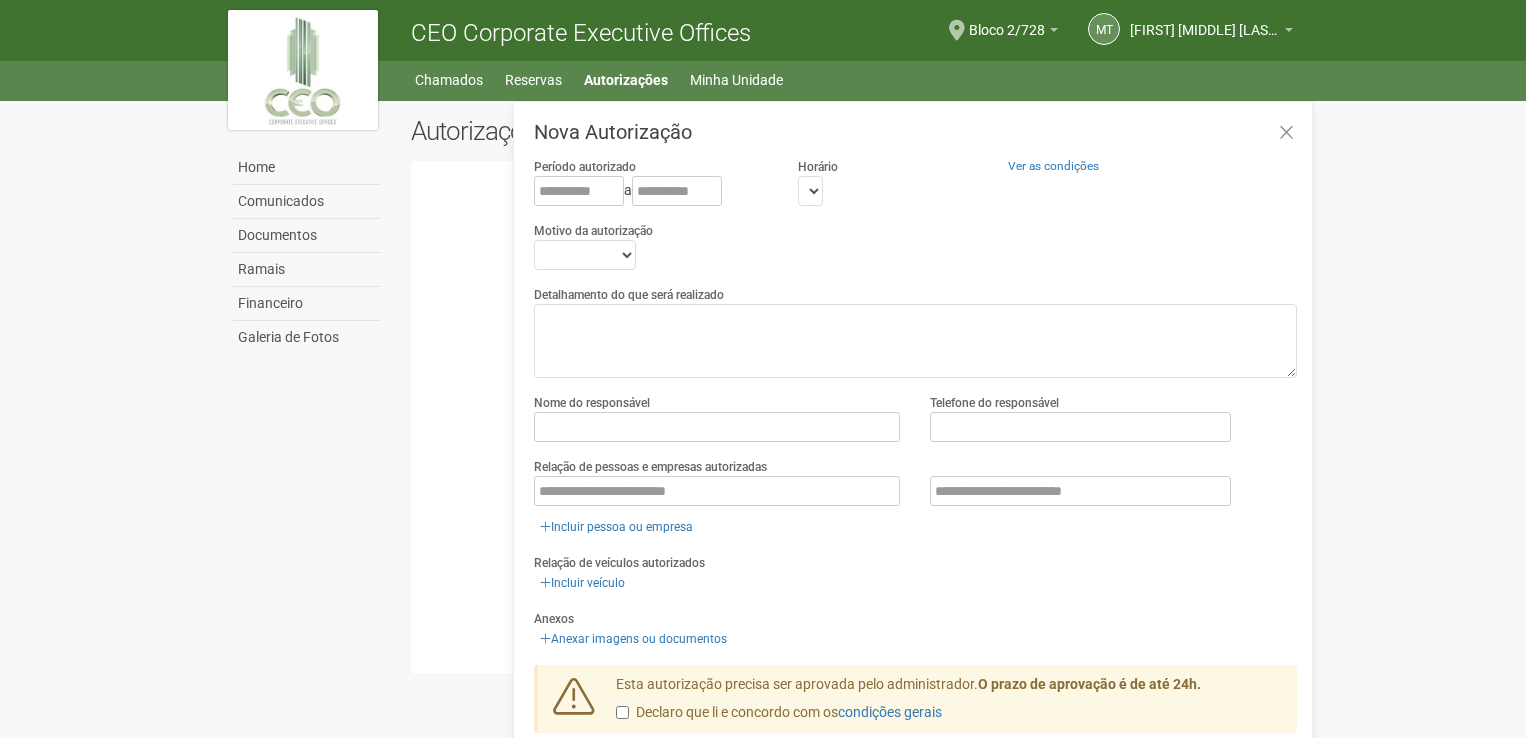 scroll, scrollTop: 0, scrollLeft: 0, axis: both 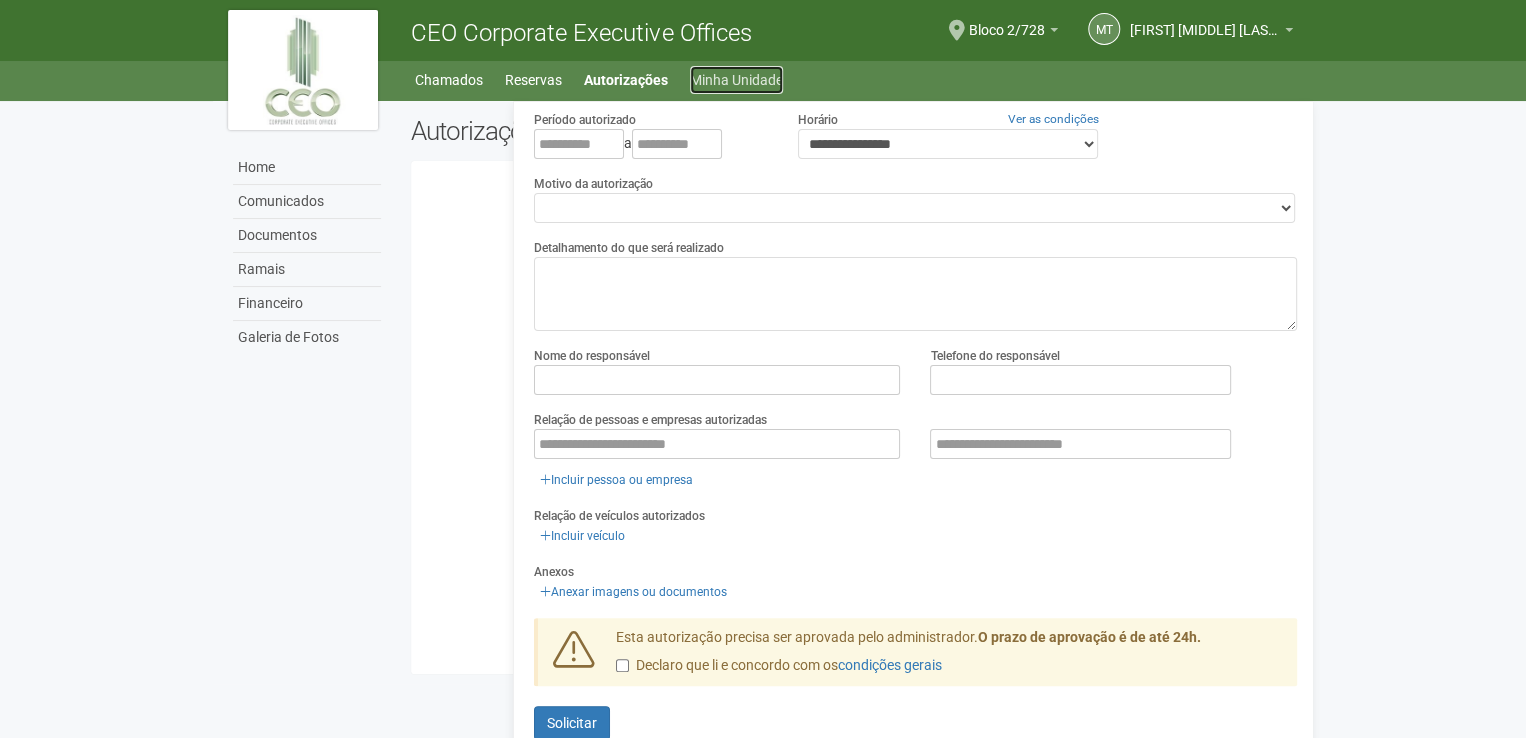 click on "Minha Unidade" at bounding box center [736, 80] 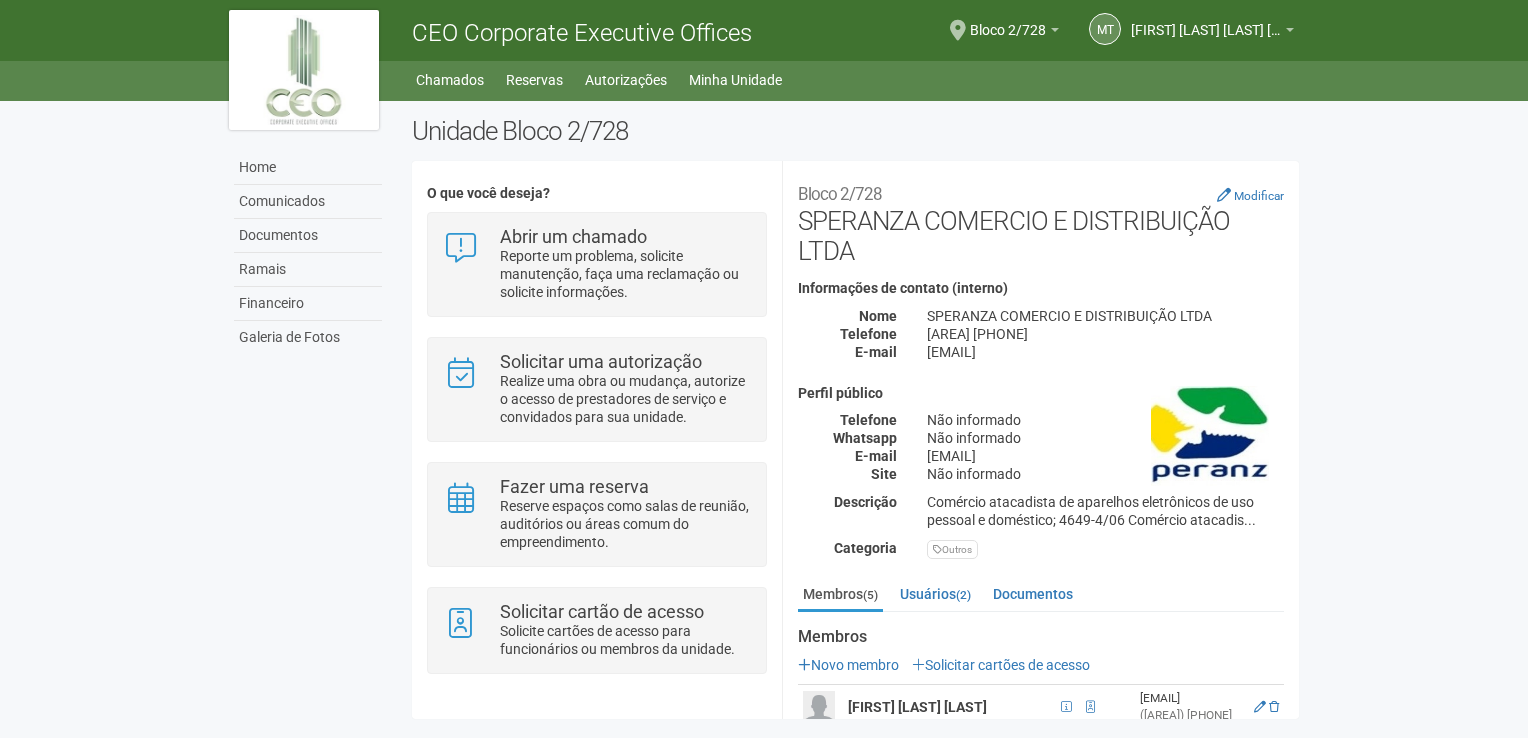 scroll, scrollTop: 0, scrollLeft: 0, axis: both 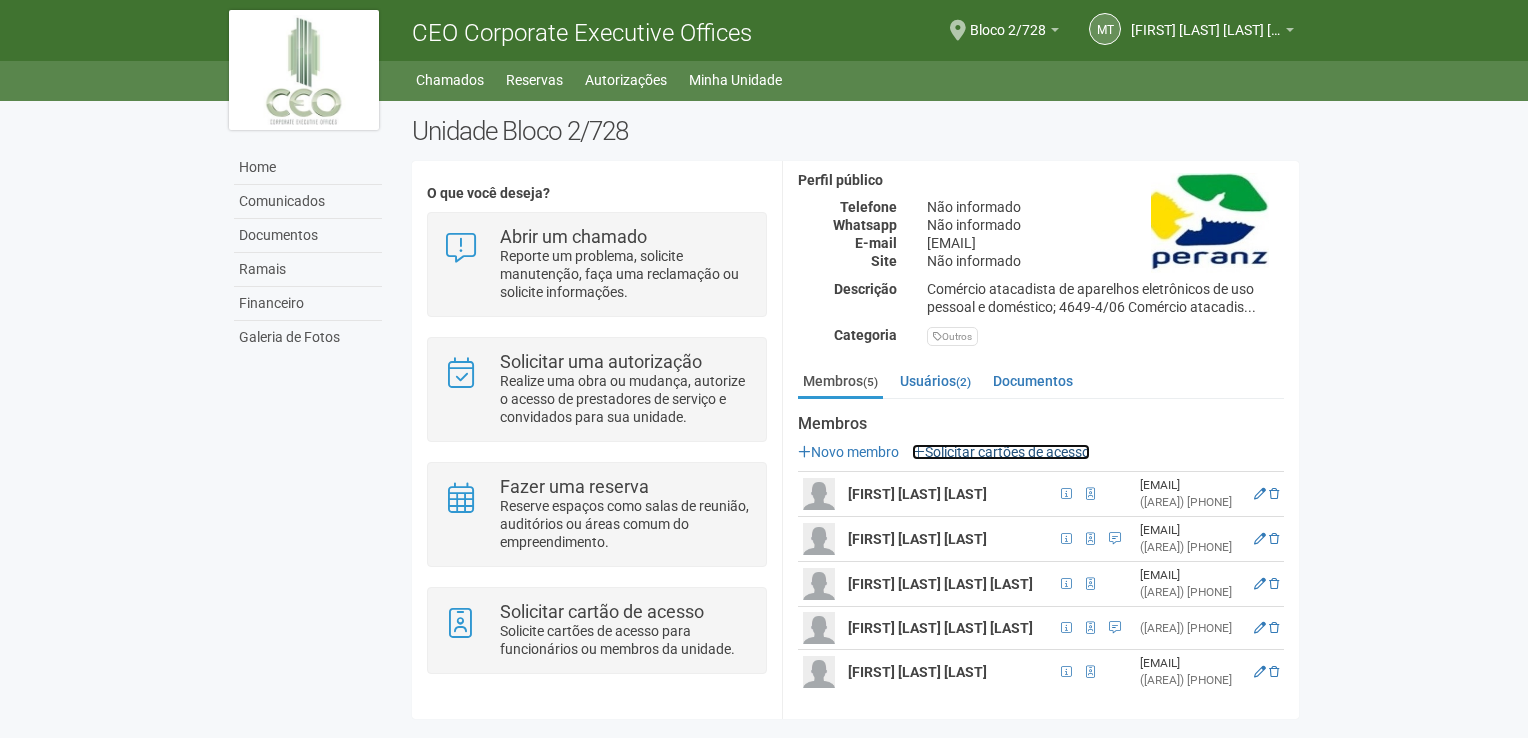 click on "Solicitar cartões de acesso" at bounding box center (1001, 452) 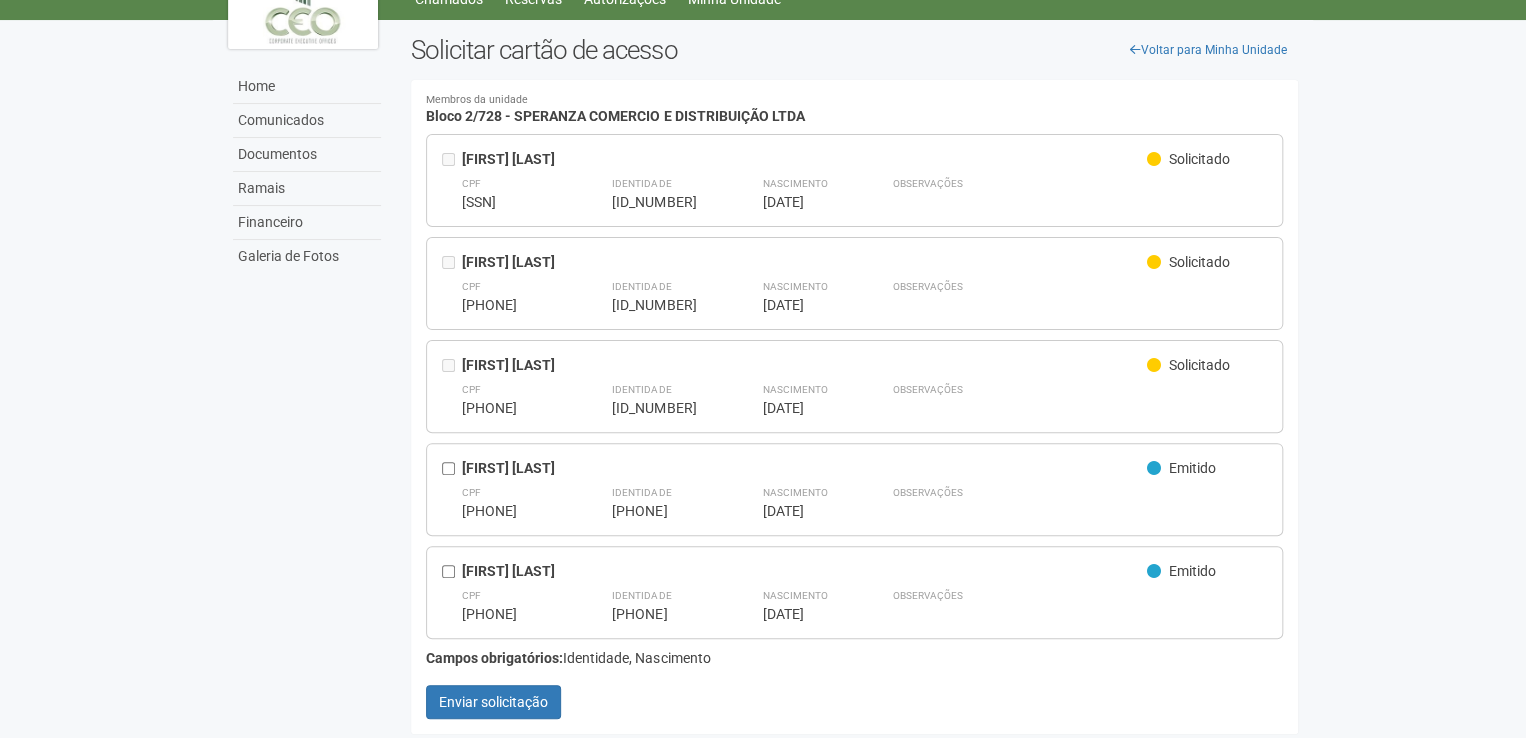 scroll, scrollTop: 82, scrollLeft: 0, axis: vertical 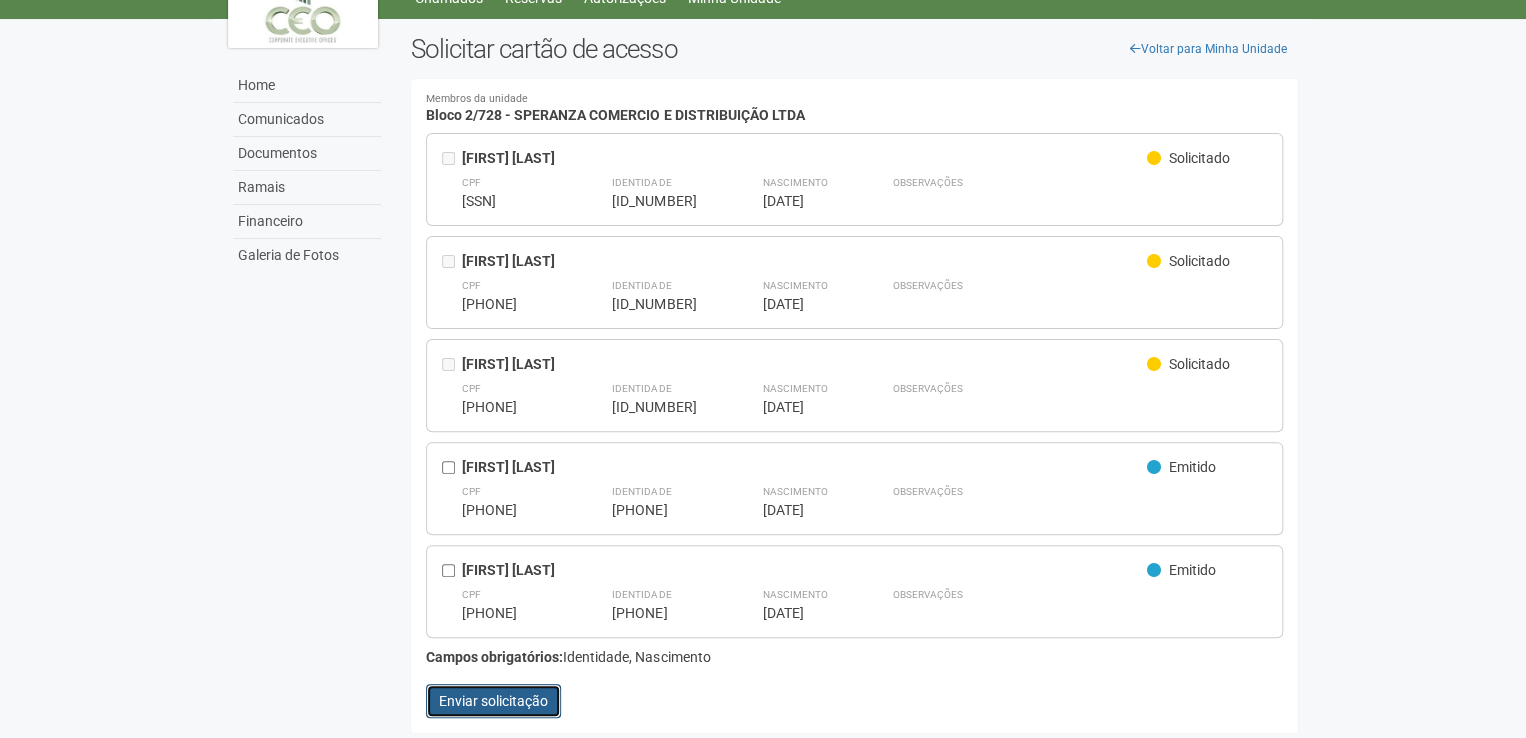 click on "Enviar solicitação" at bounding box center (493, 701) 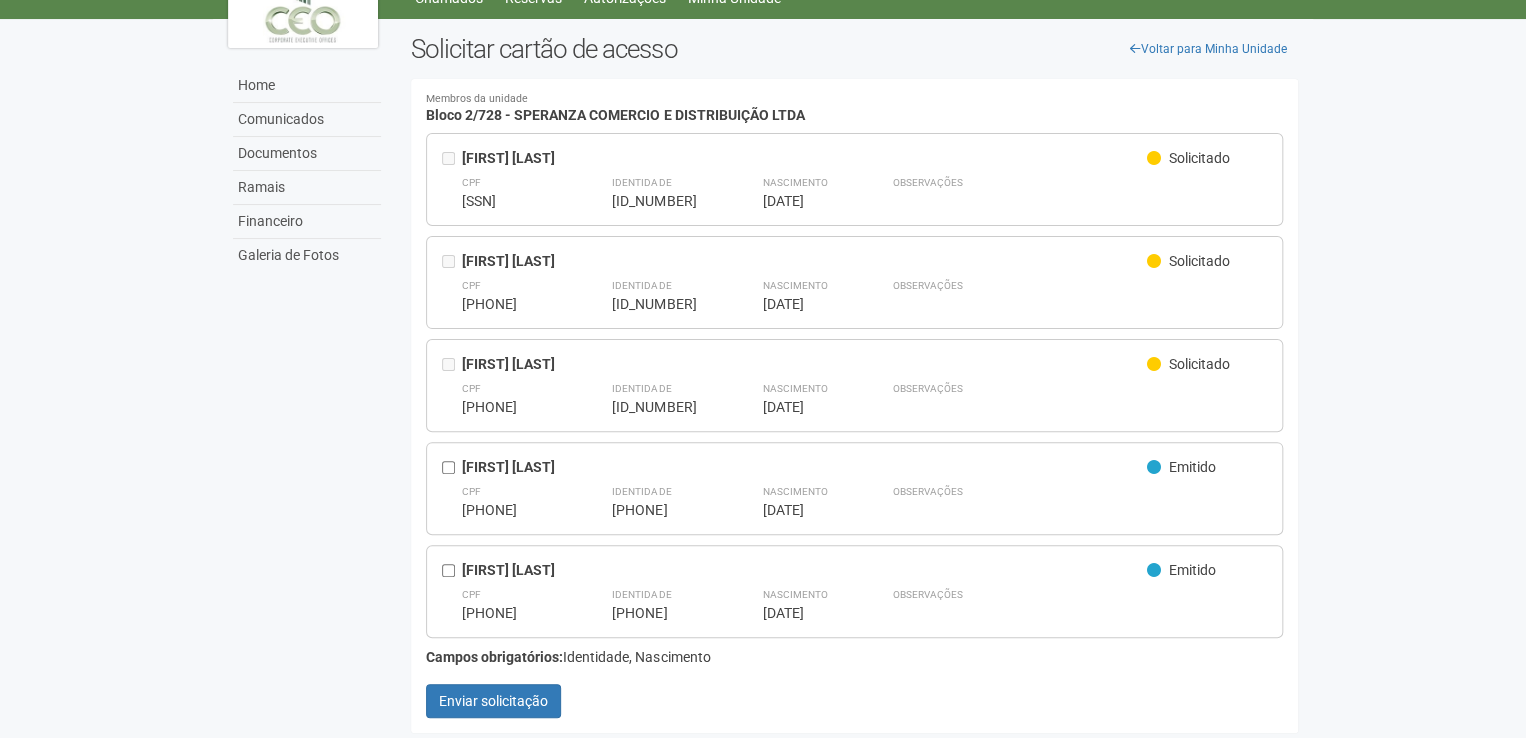 click on "Campos obrigatórios:
Identidade, Nascimento" at bounding box center (854, 657) 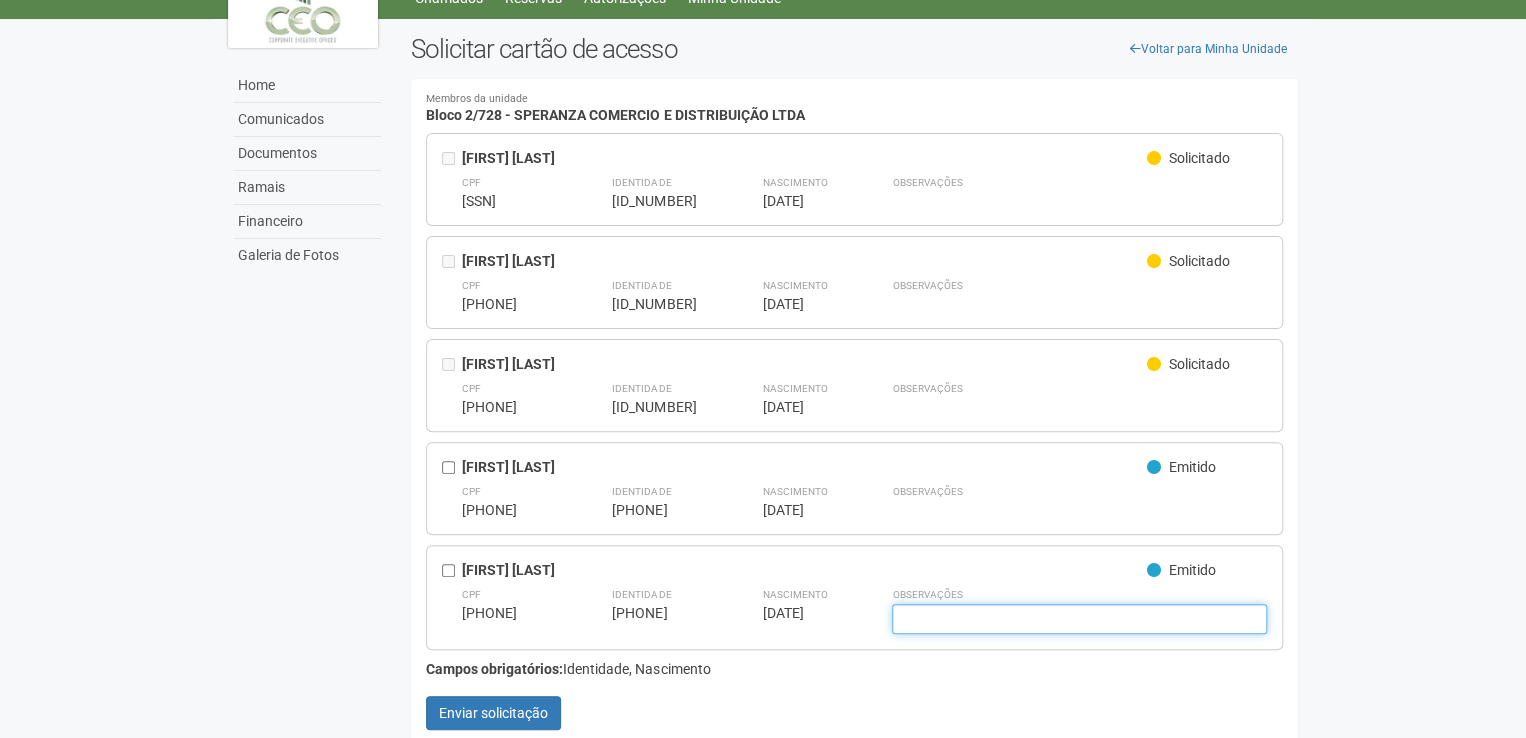 click at bounding box center (1079, 619) 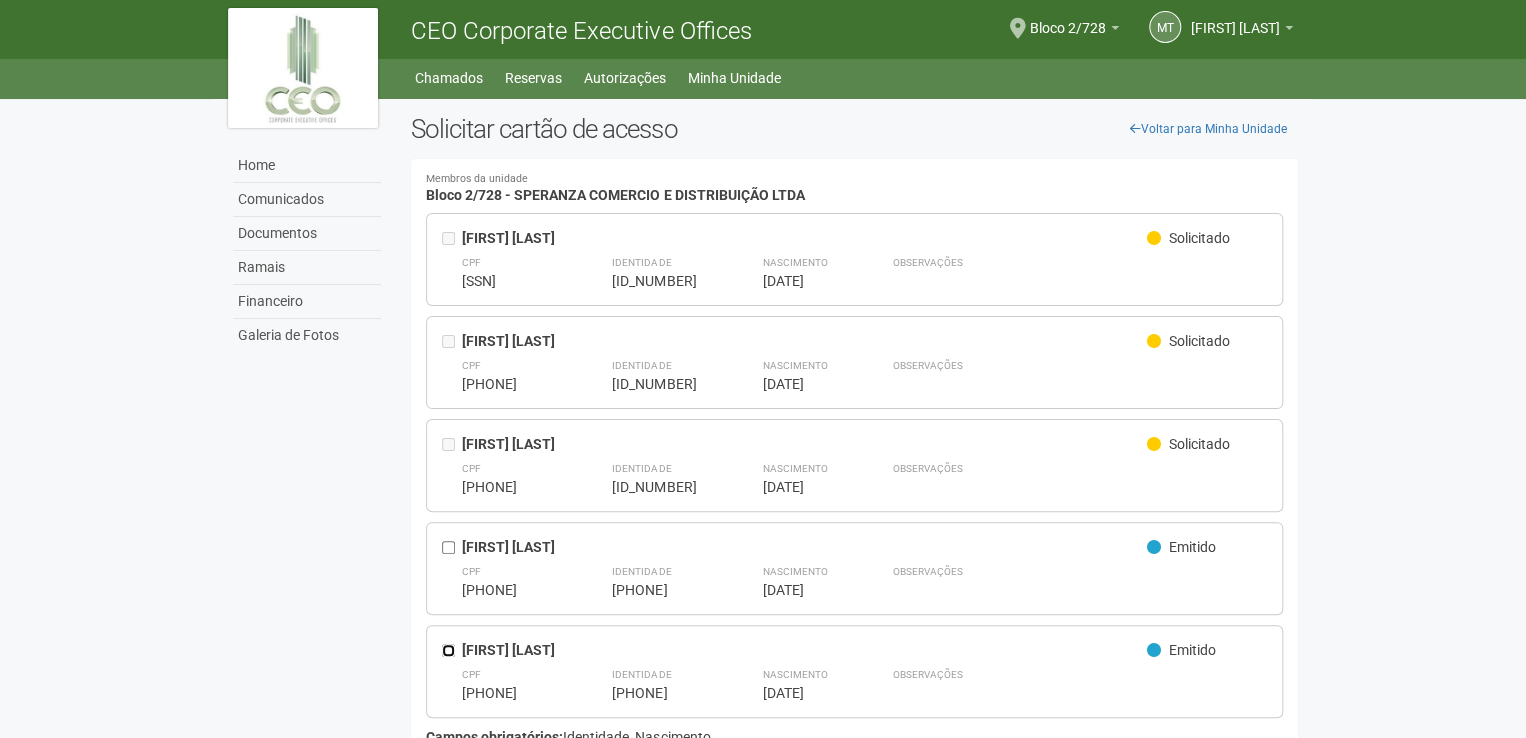 scroll, scrollTop: 0, scrollLeft: 0, axis: both 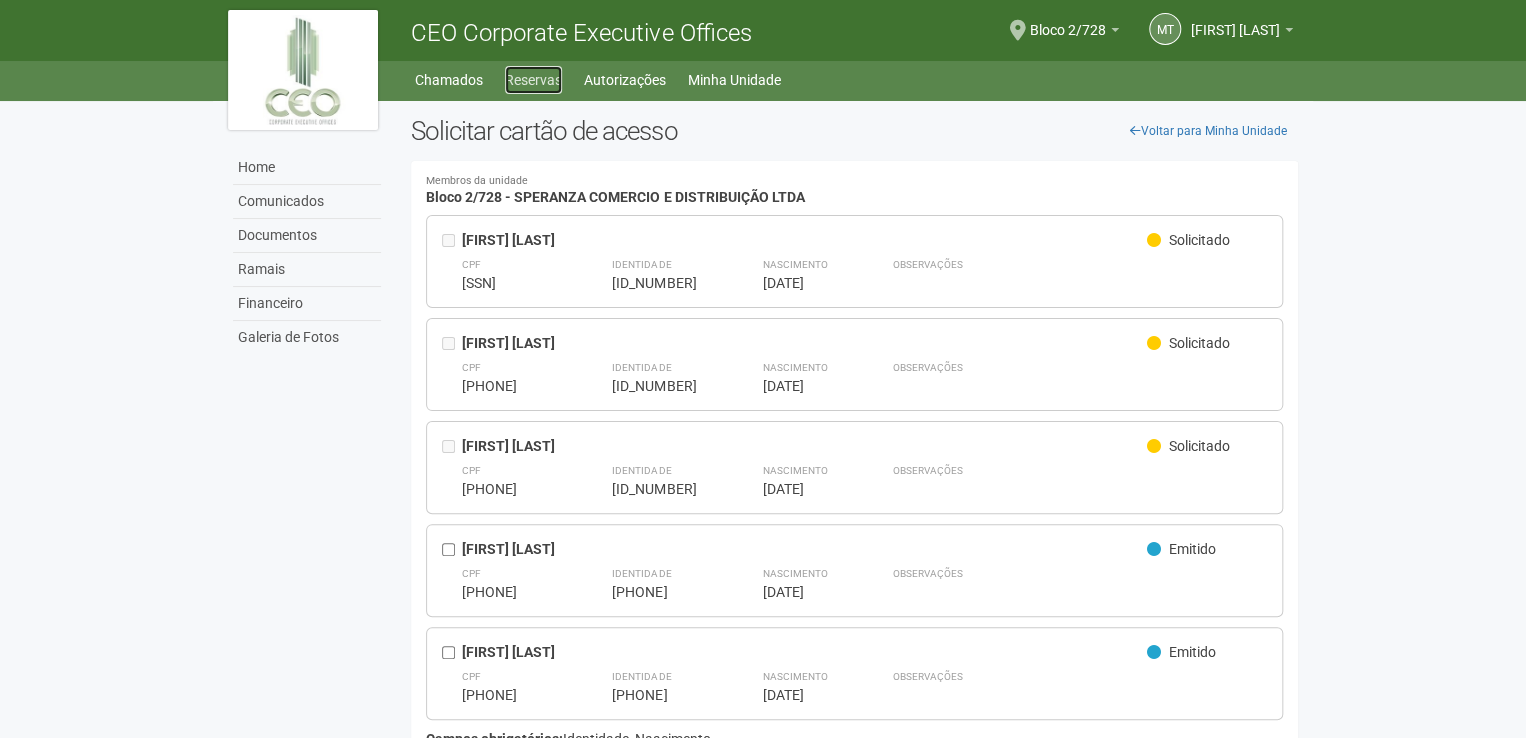 click on "Reservas" at bounding box center (533, 80) 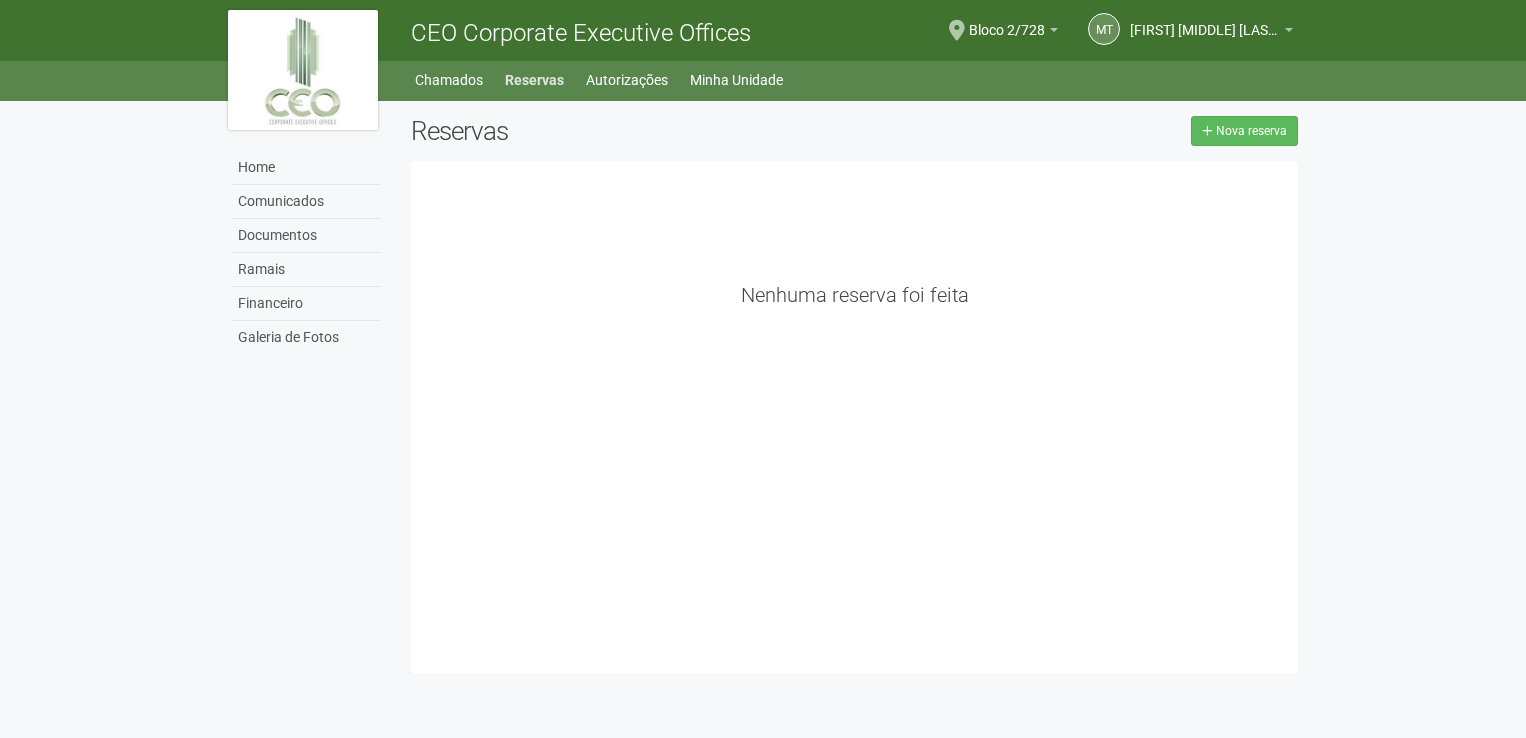 scroll, scrollTop: 0, scrollLeft: 0, axis: both 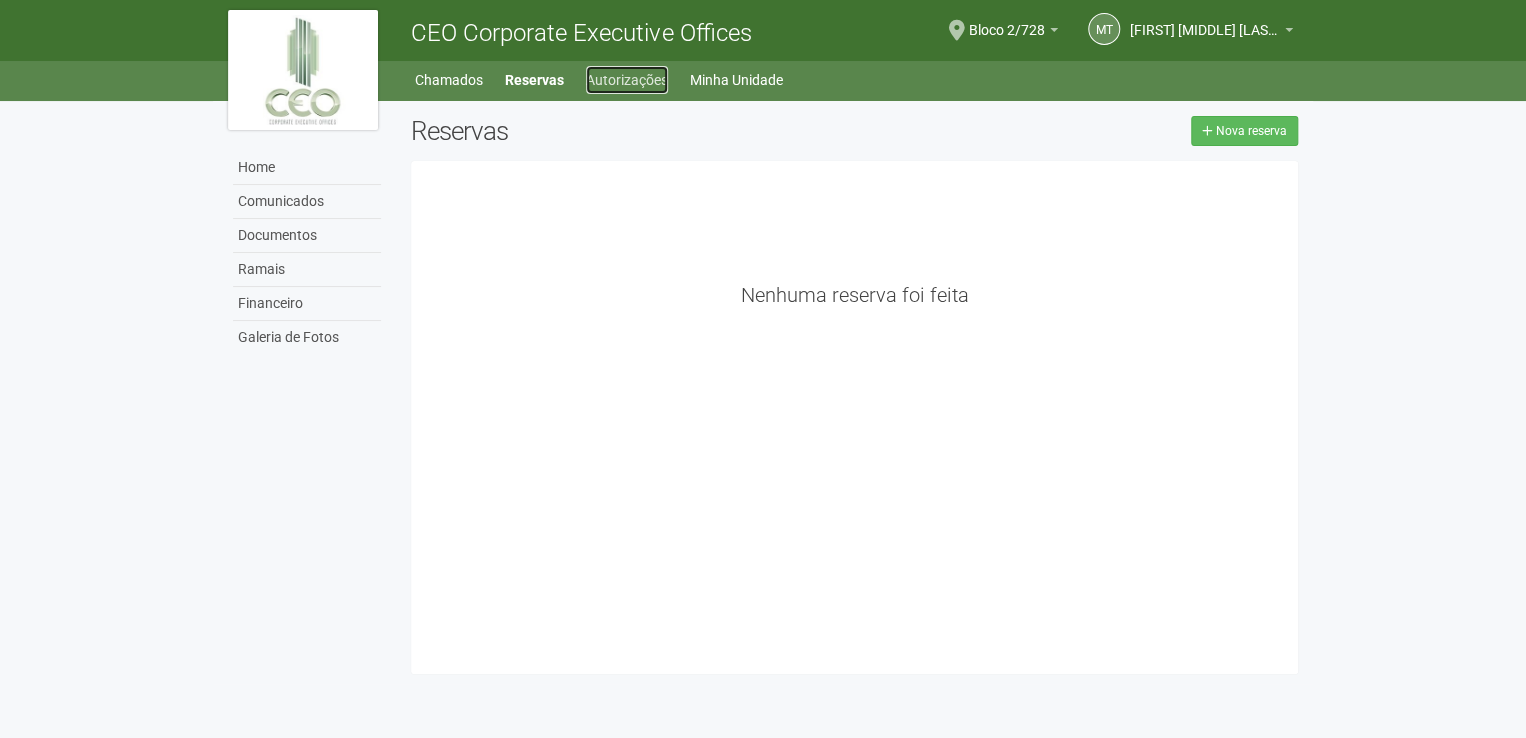 click on "Autorizações" at bounding box center [627, 80] 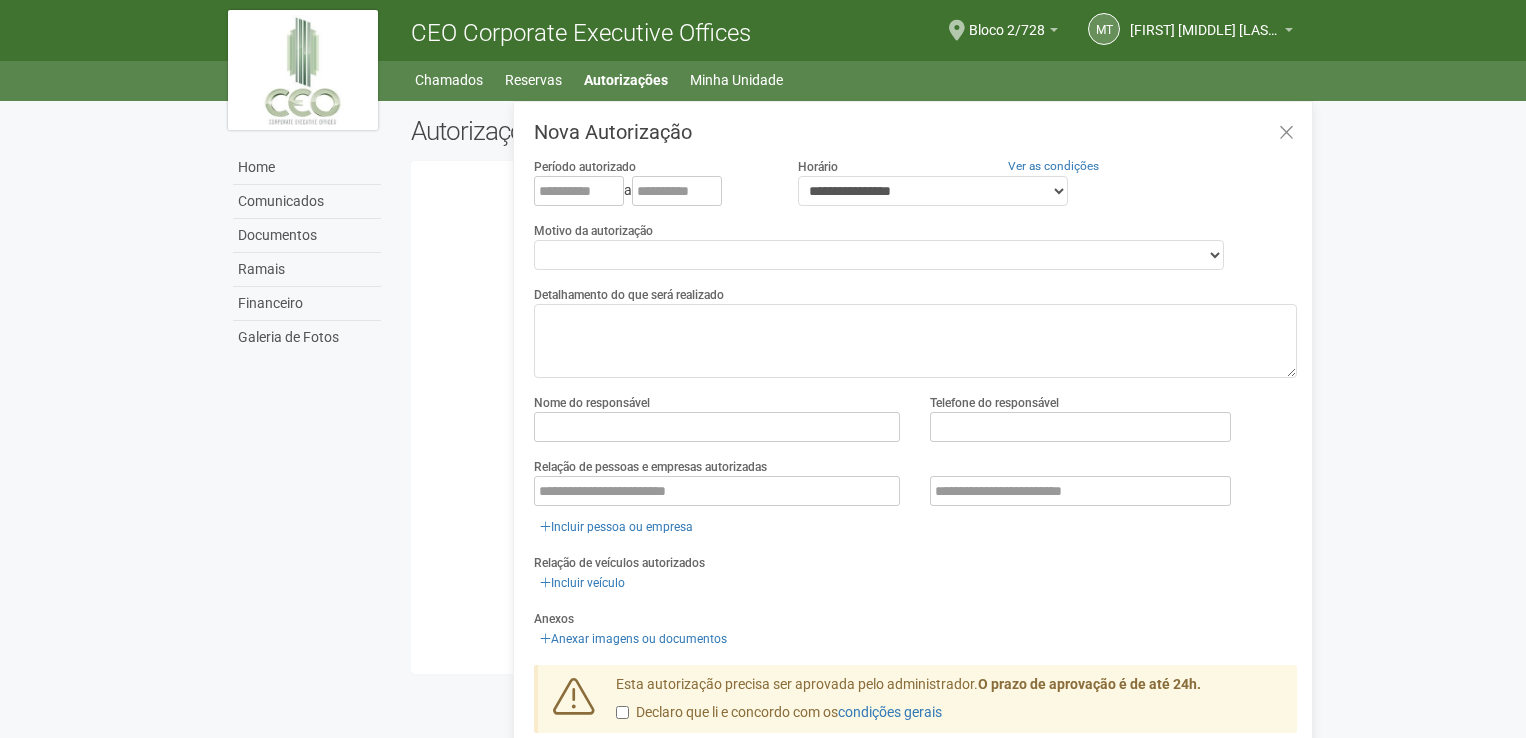 scroll, scrollTop: 0, scrollLeft: 0, axis: both 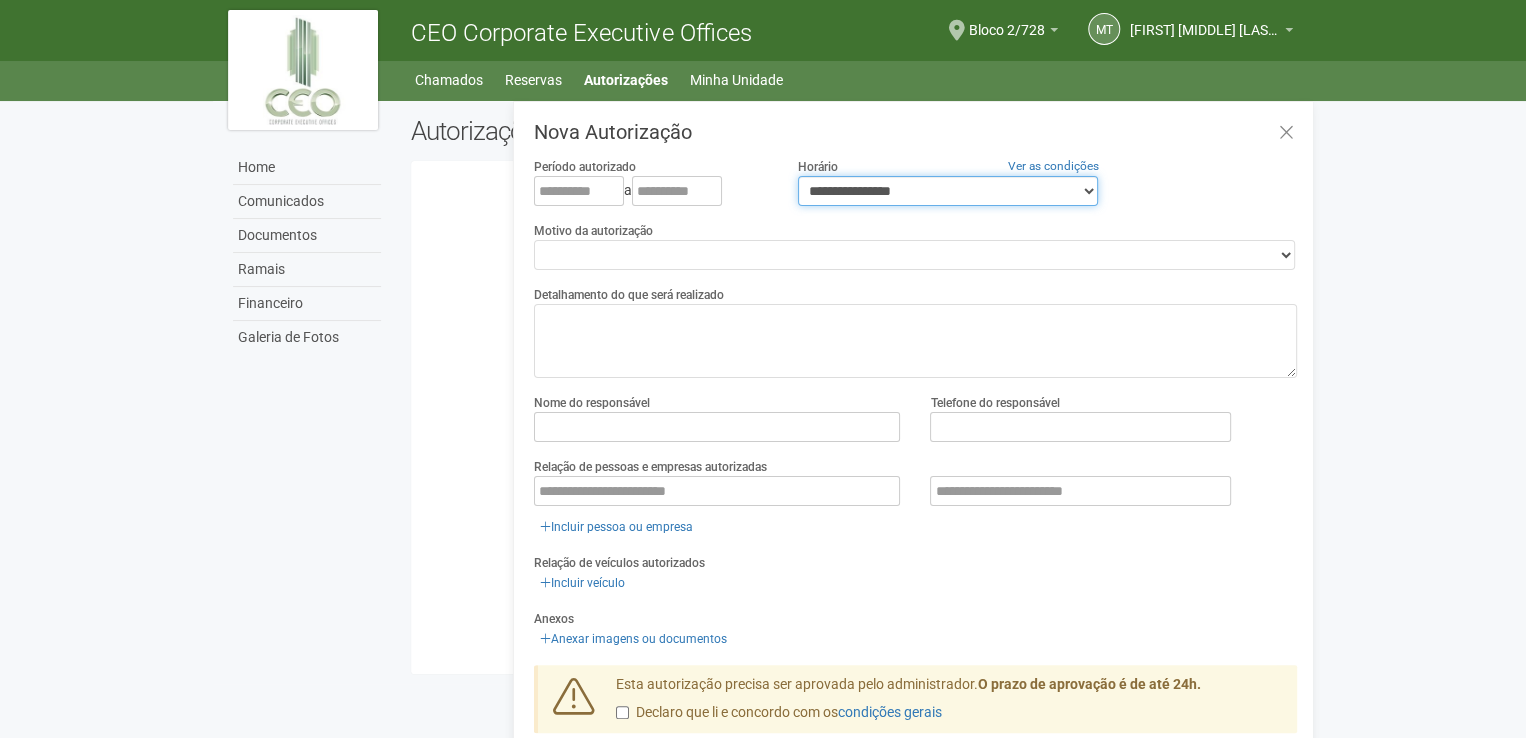 click on "**********" at bounding box center [948, 191] 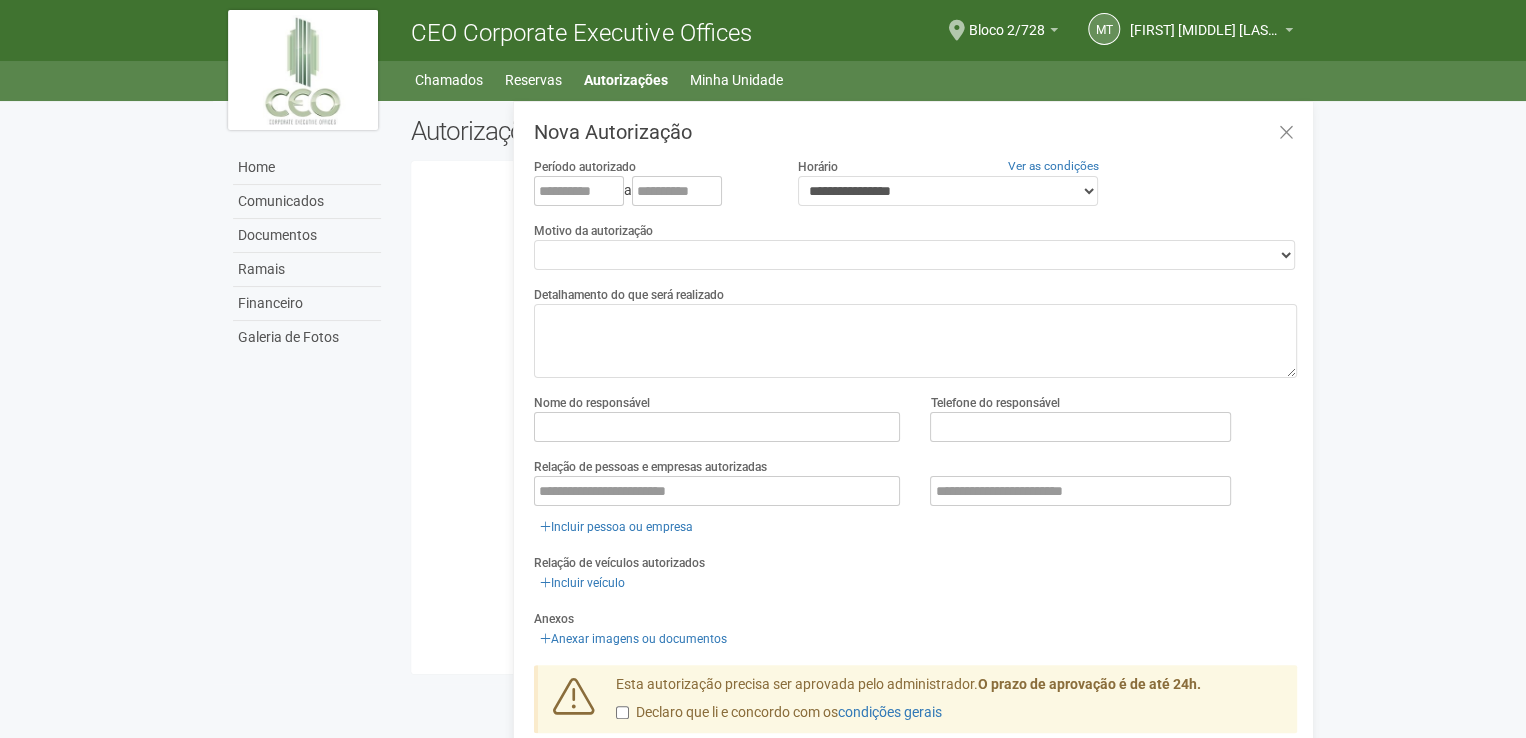 click on "**********" at bounding box center [915, 471] 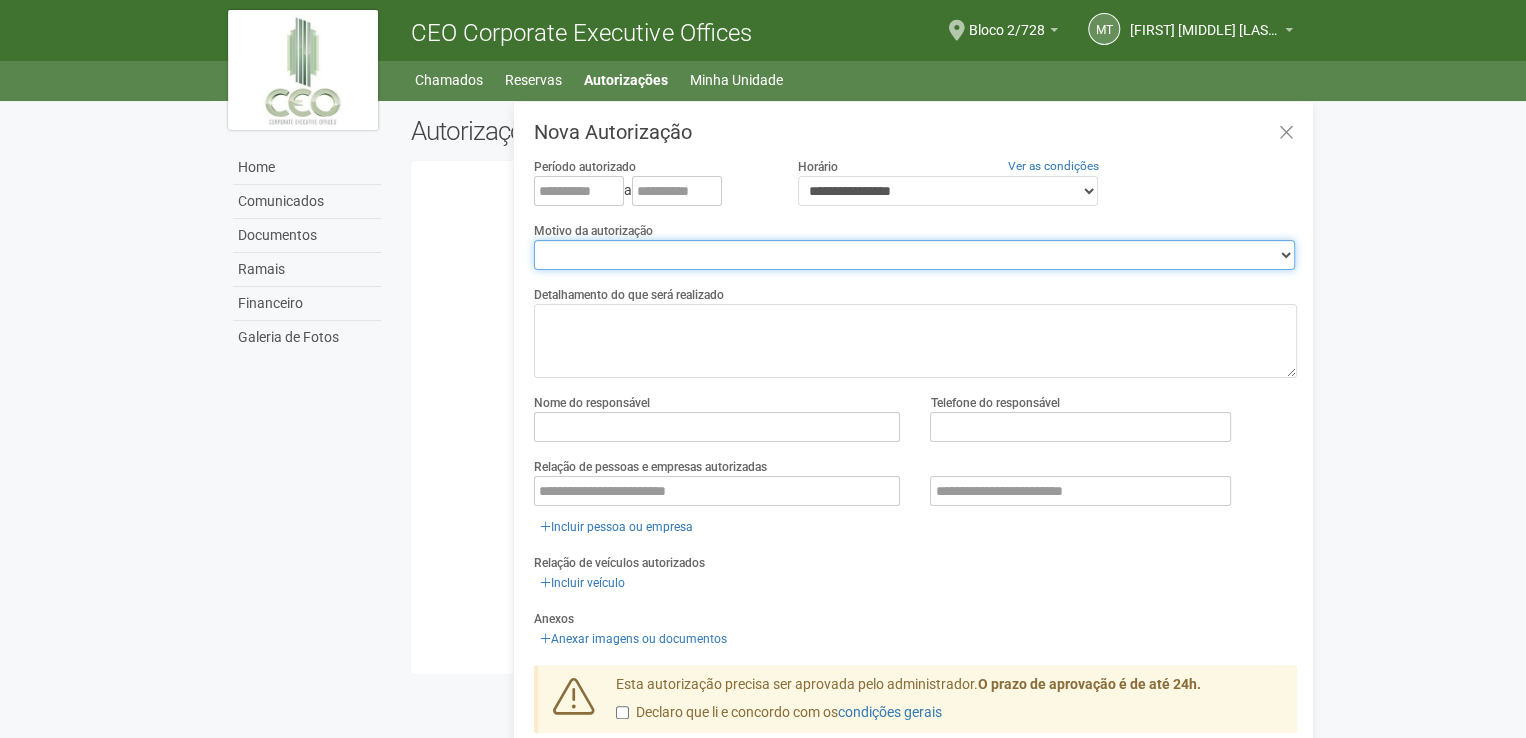 click on "**********" at bounding box center (914, 255) 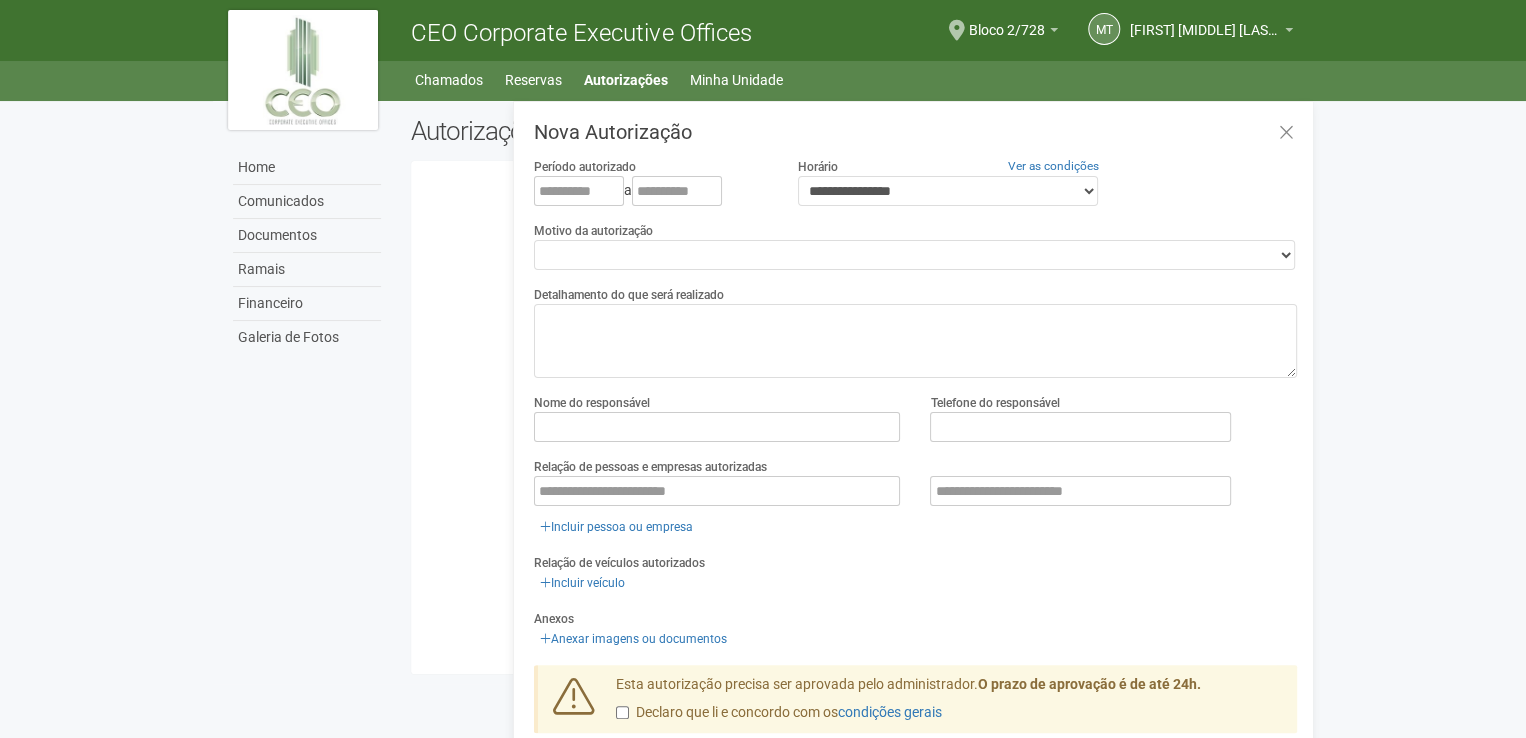 click on "Home
Comunicados
Documentos
Ramais
Financeiro
Galeria de Fotos
Autorizações
Nova autorização
Carregando...
Nenhuma autorização foi solicitada
Período
Horário
Status" at bounding box center [763, 392] 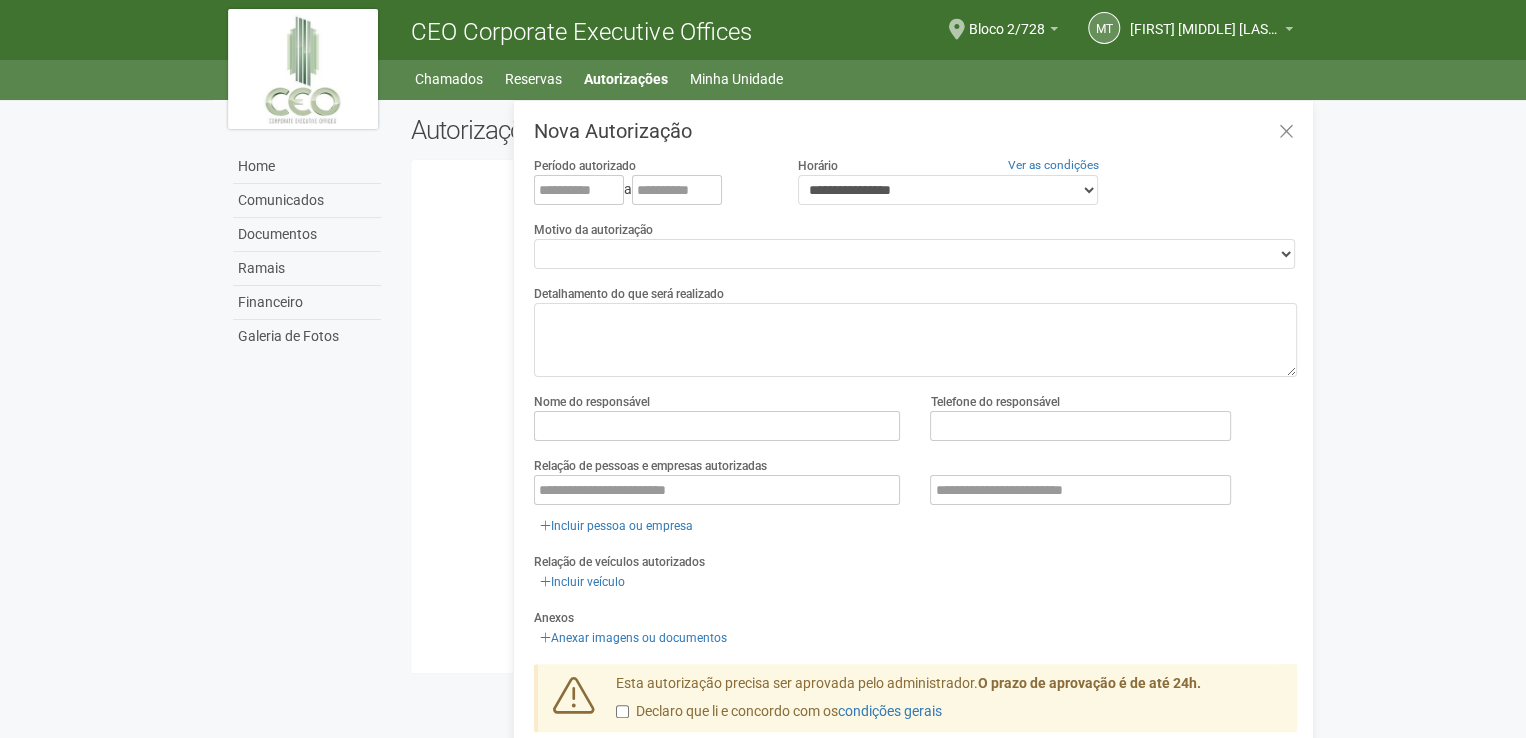 scroll, scrollTop: 0, scrollLeft: 0, axis: both 